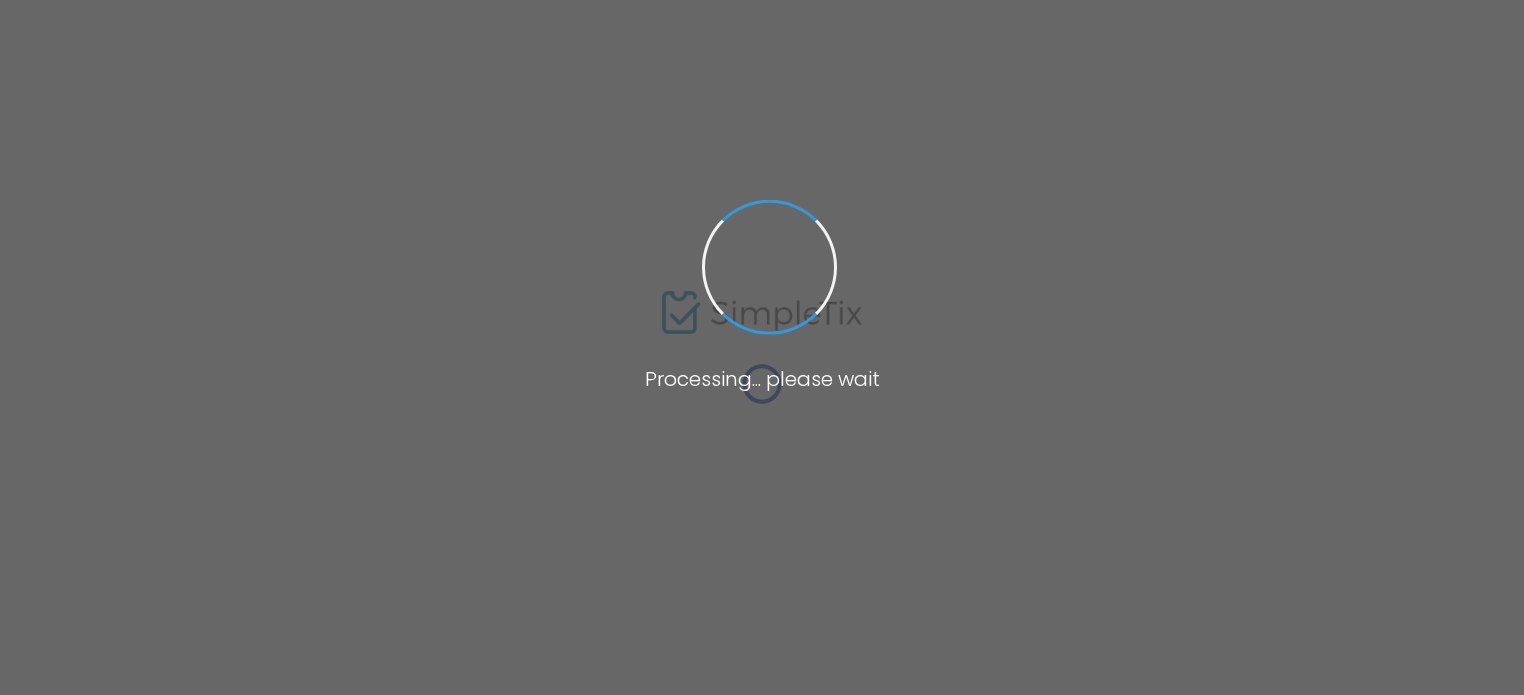 scroll, scrollTop: 0, scrollLeft: 0, axis: both 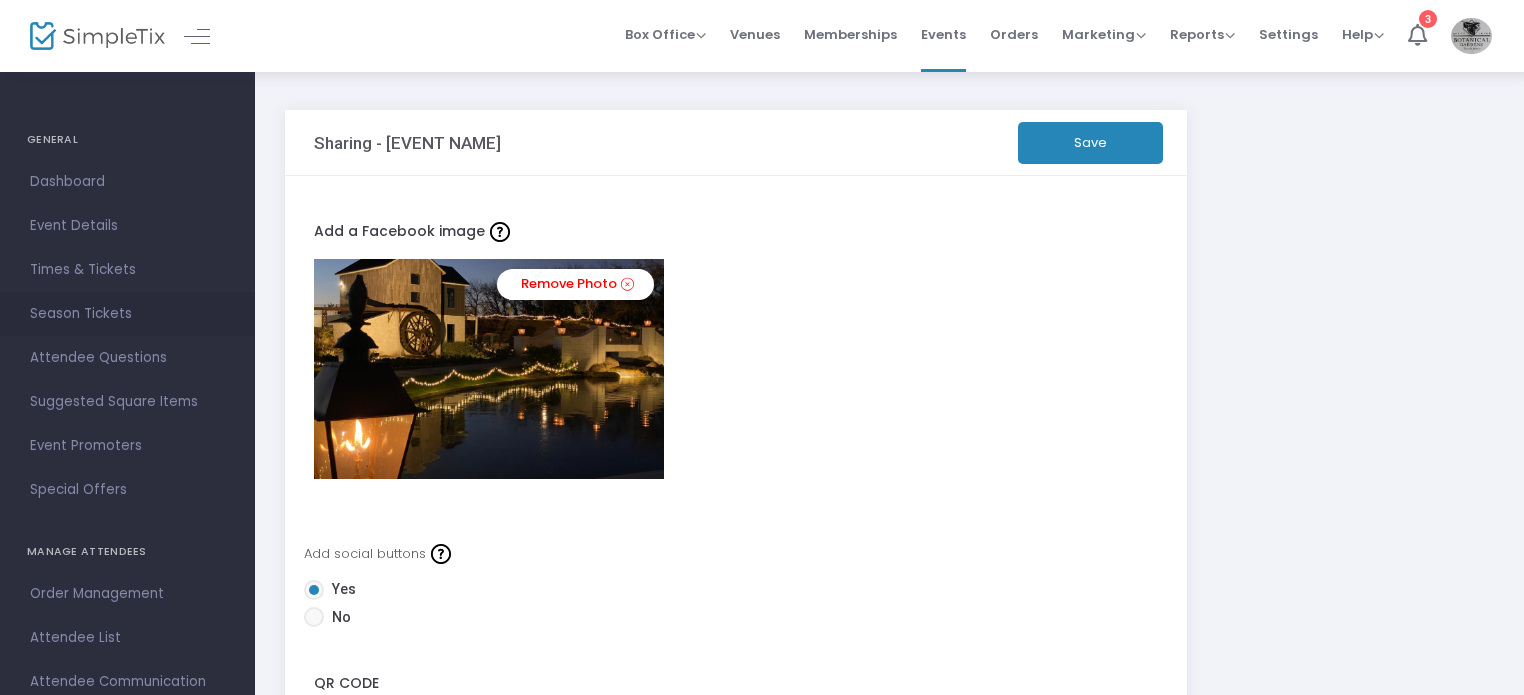 click on "Season Tickets" at bounding box center (127, 314) 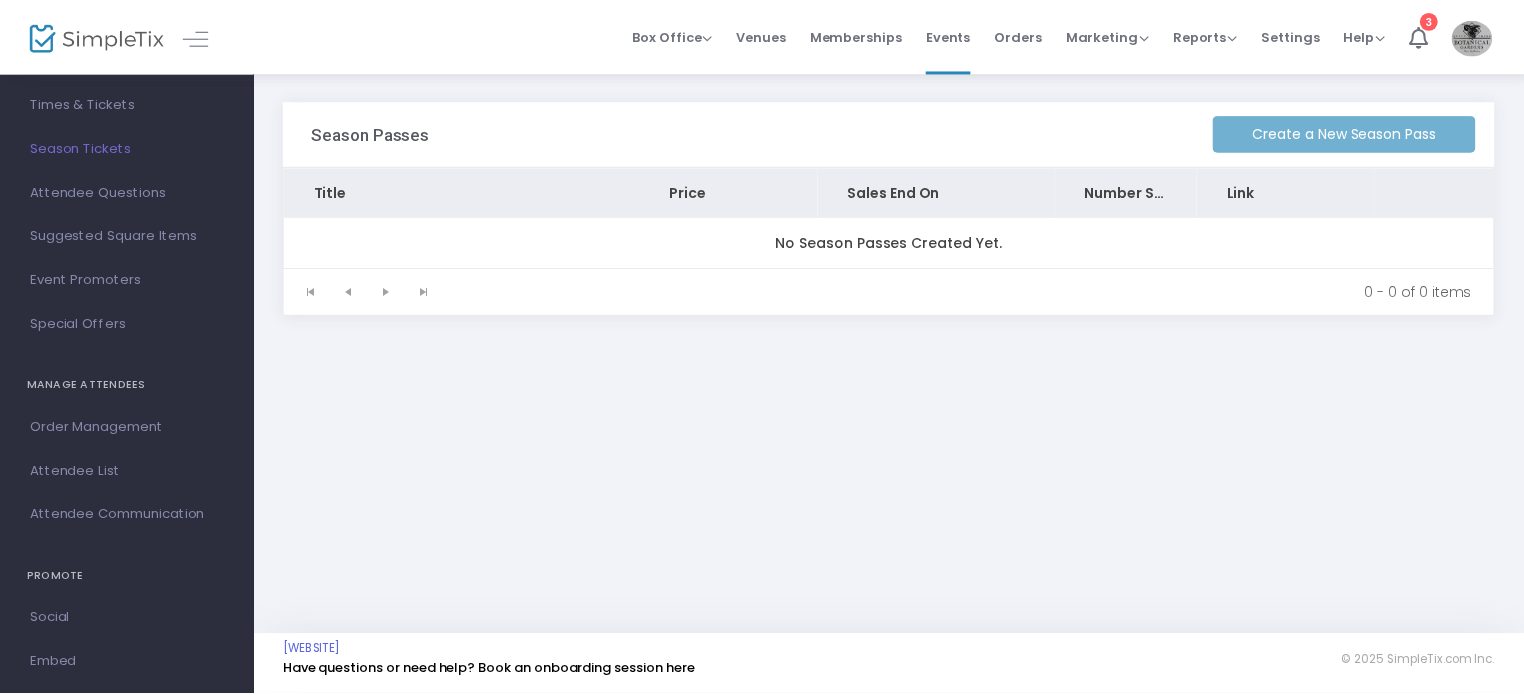 scroll, scrollTop: 0, scrollLeft: 0, axis: both 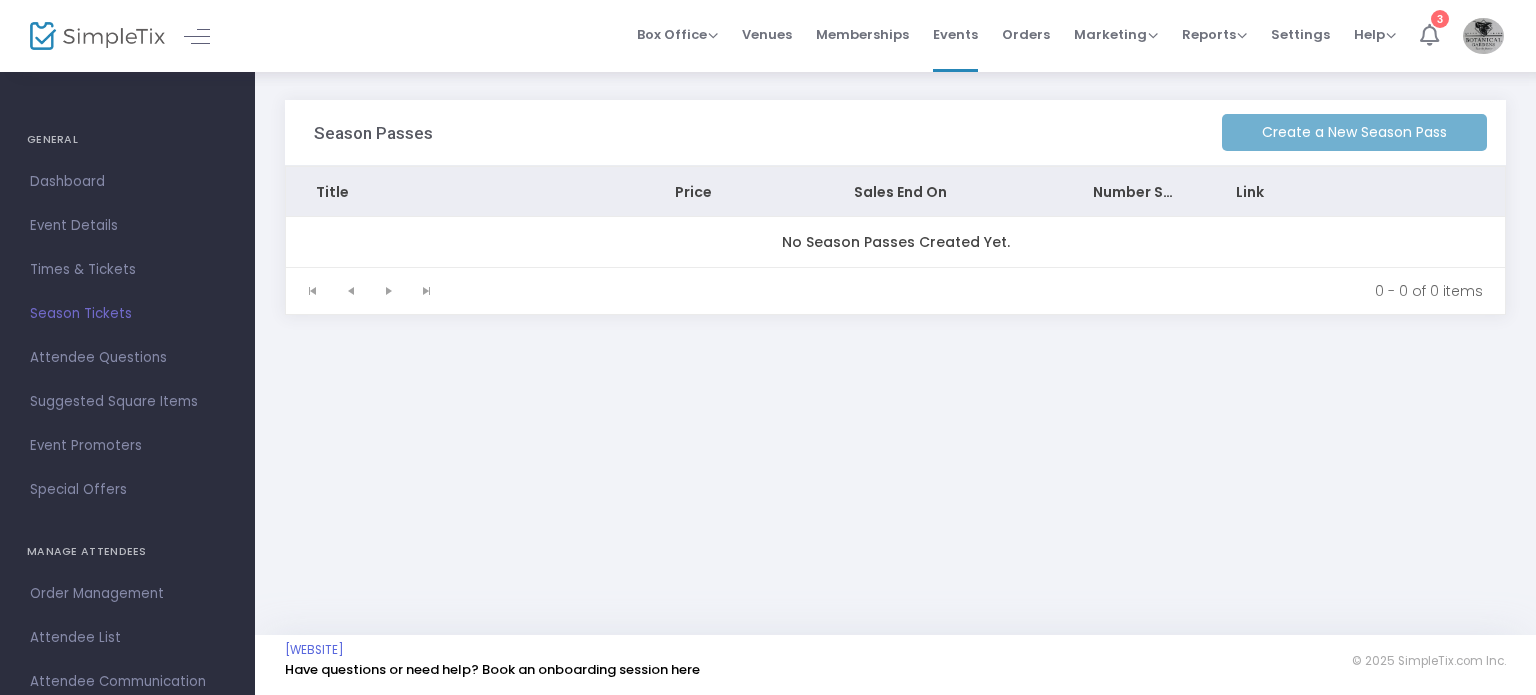 click at bounding box center (1429, 35) 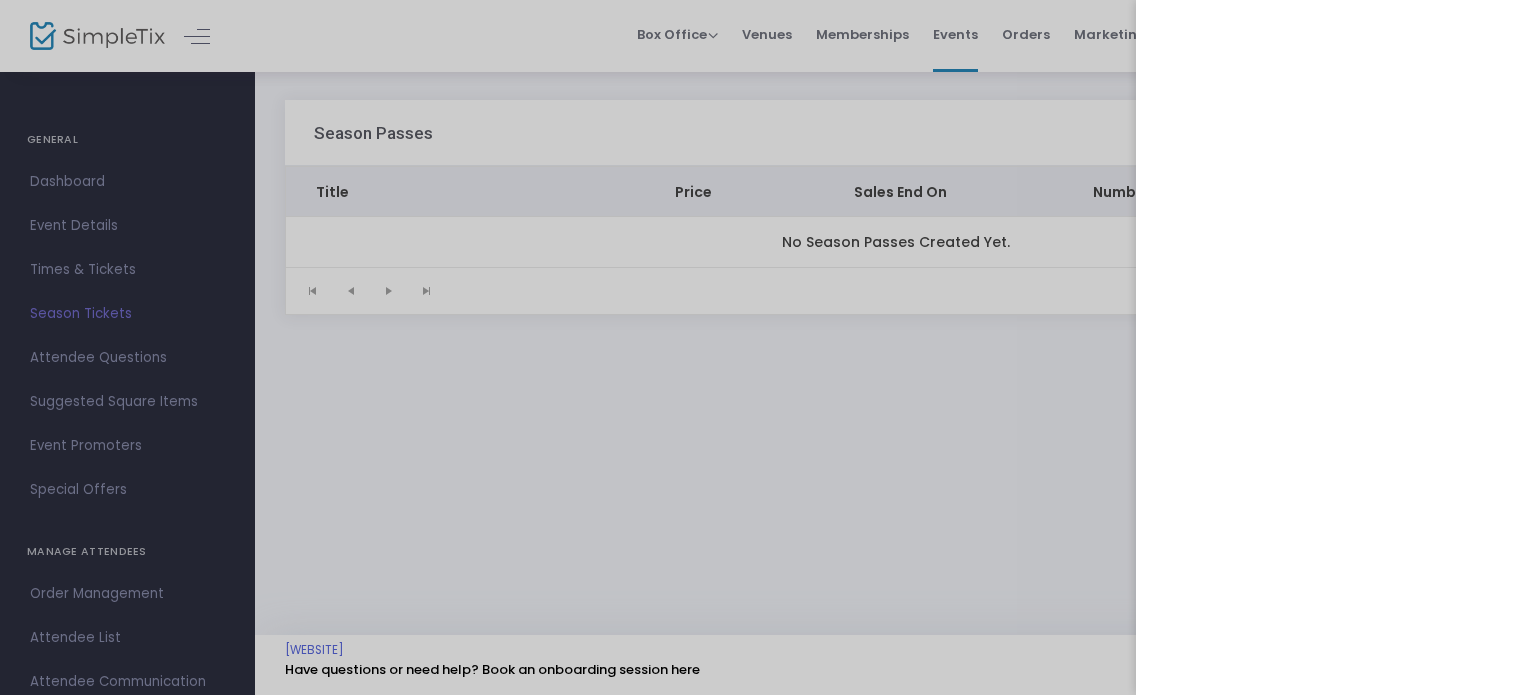 click at bounding box center (768, 347) 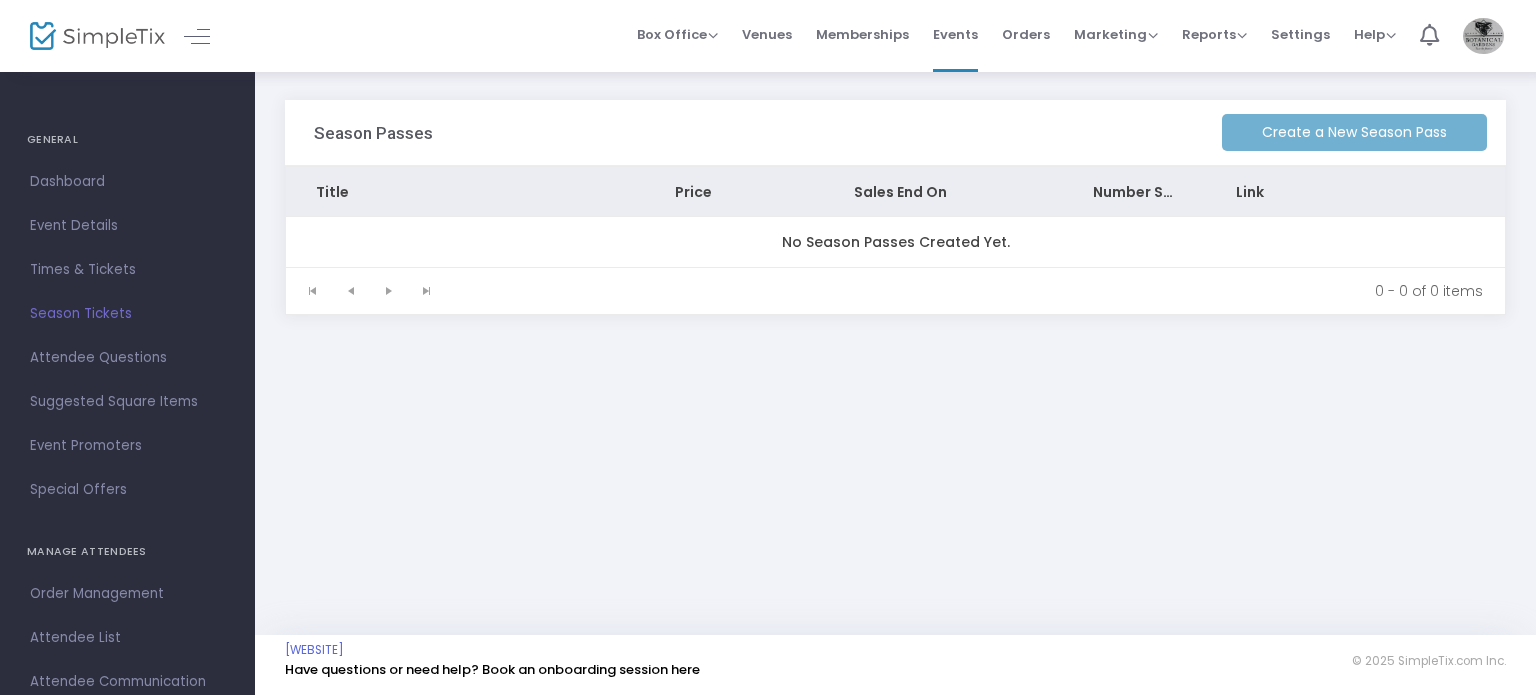 click on "Create a New Season Pass" 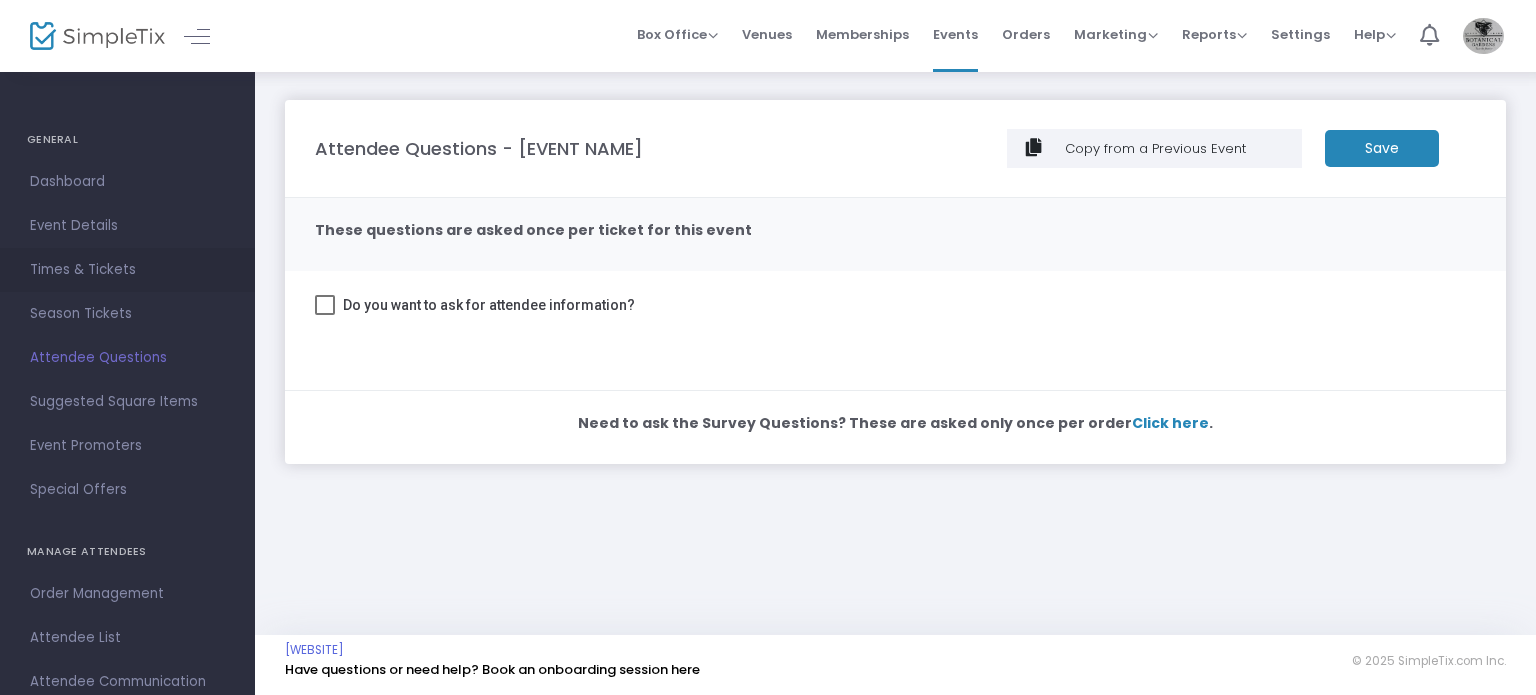 click on "Times & Tickets" at bounding box center (127, 270) 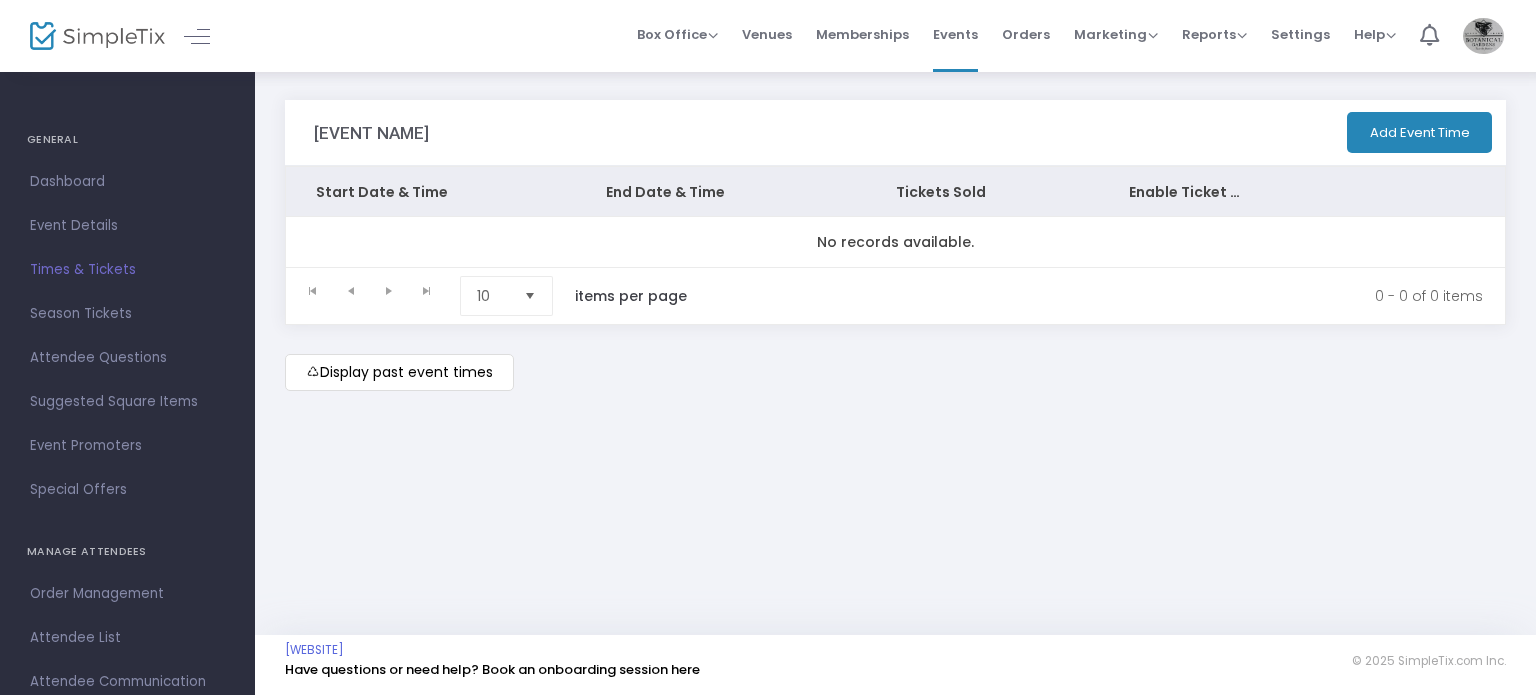 click on "Event Details" at bounding box center [127, 226] 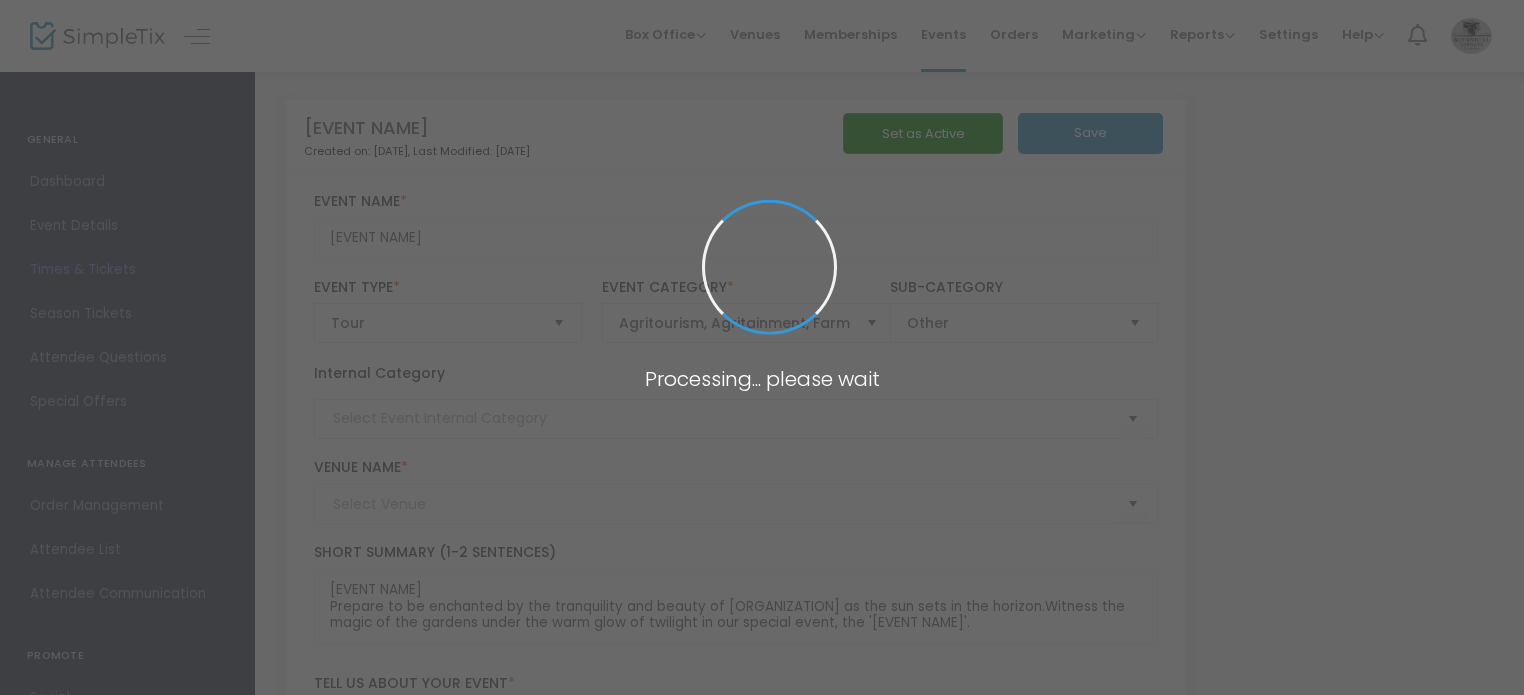 type on "[ORGANIZATION]" 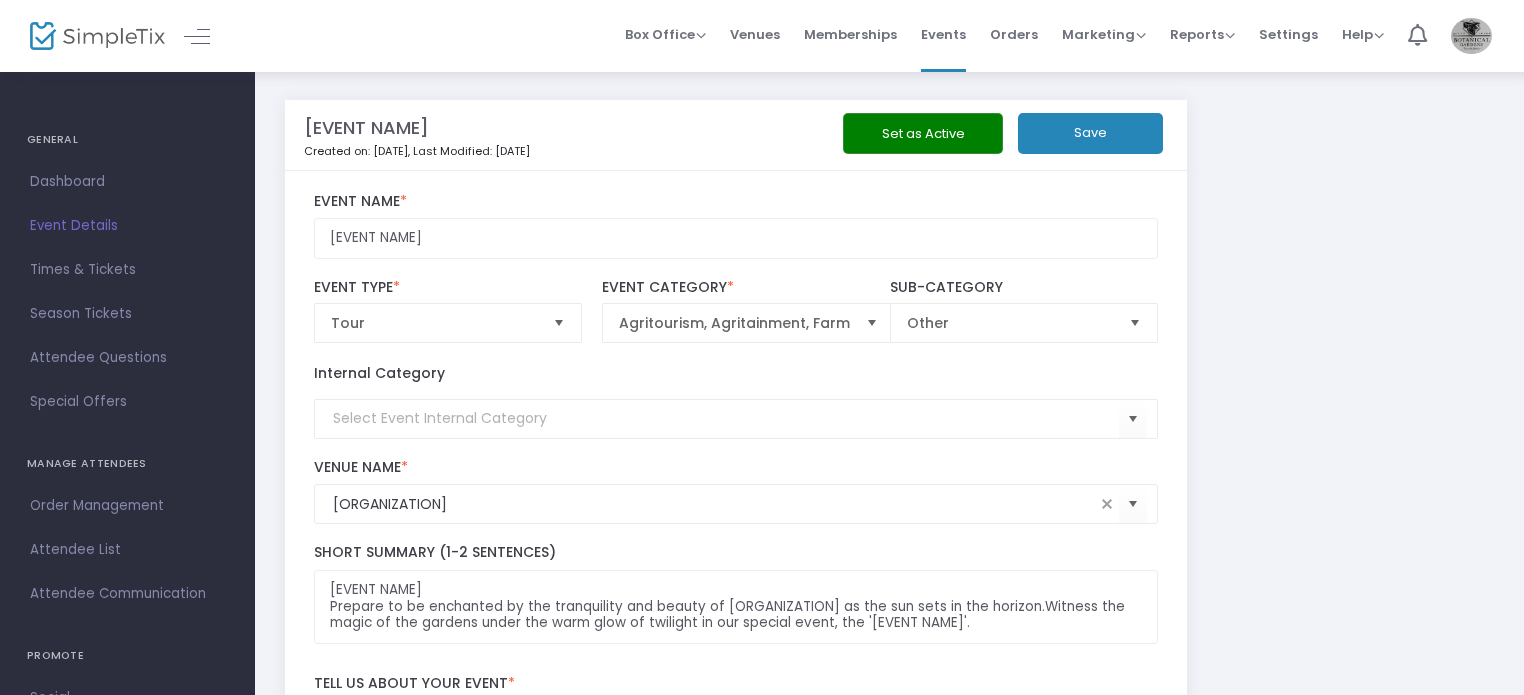 click on "Dashboard" at bounding box center [127, 182] 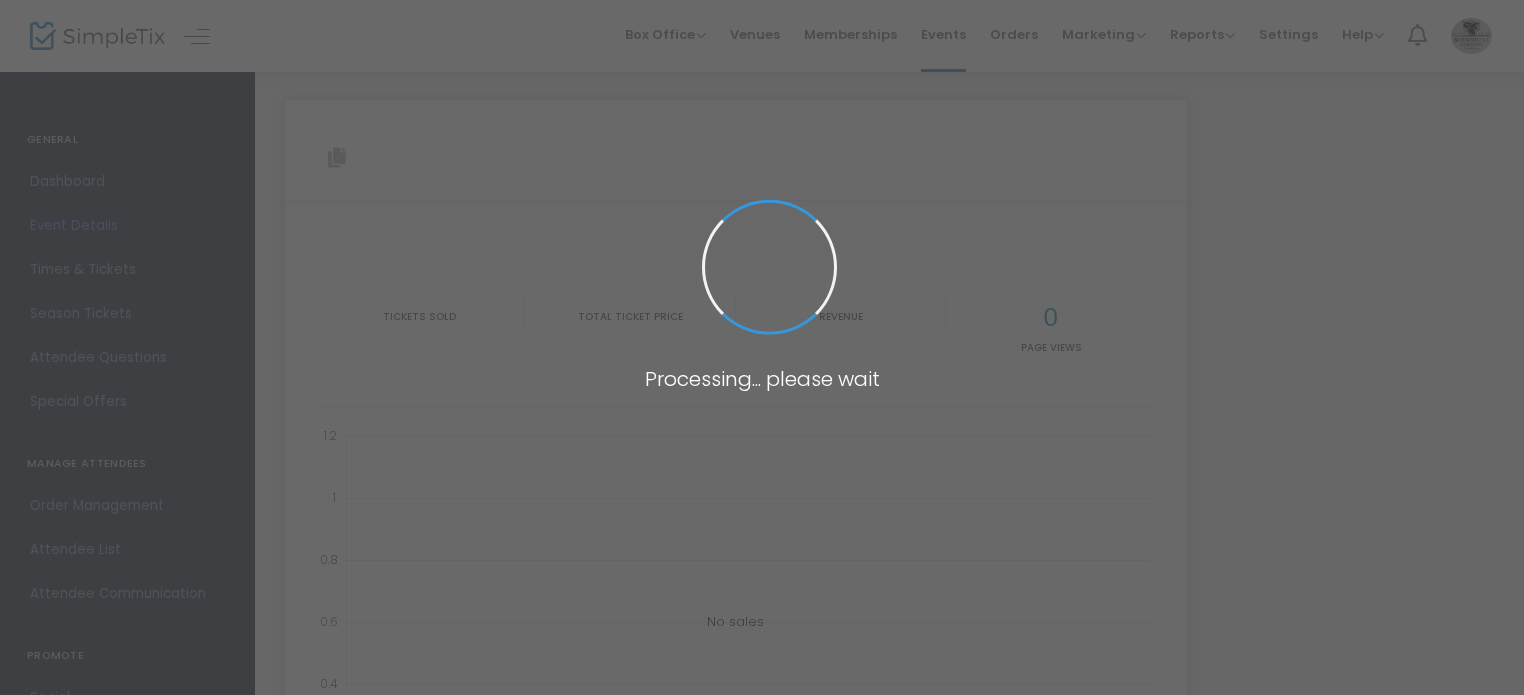 type on "https://www.simpletix.com/e/[EVENT NAME]-tickets-170930" 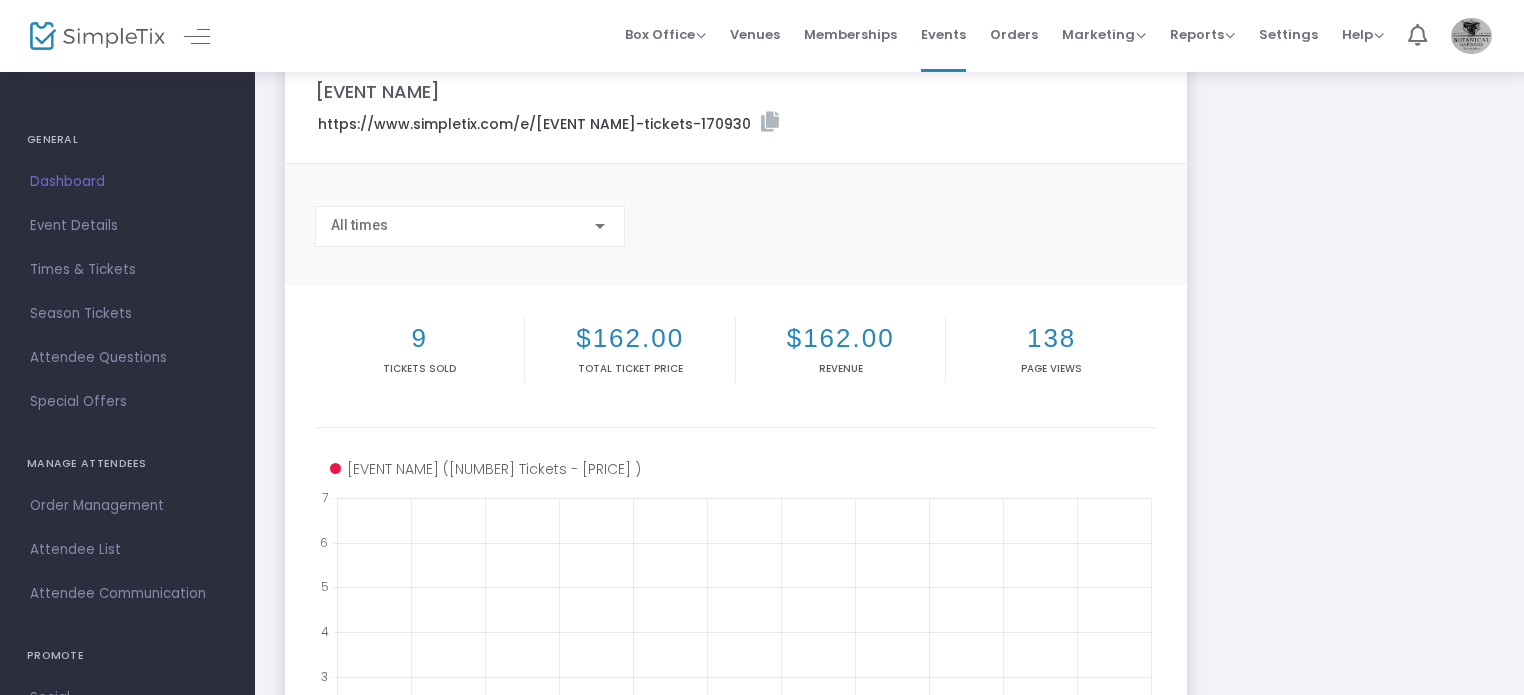 scroll, scrollTop: 0, scrollLeft: 0, axis: both 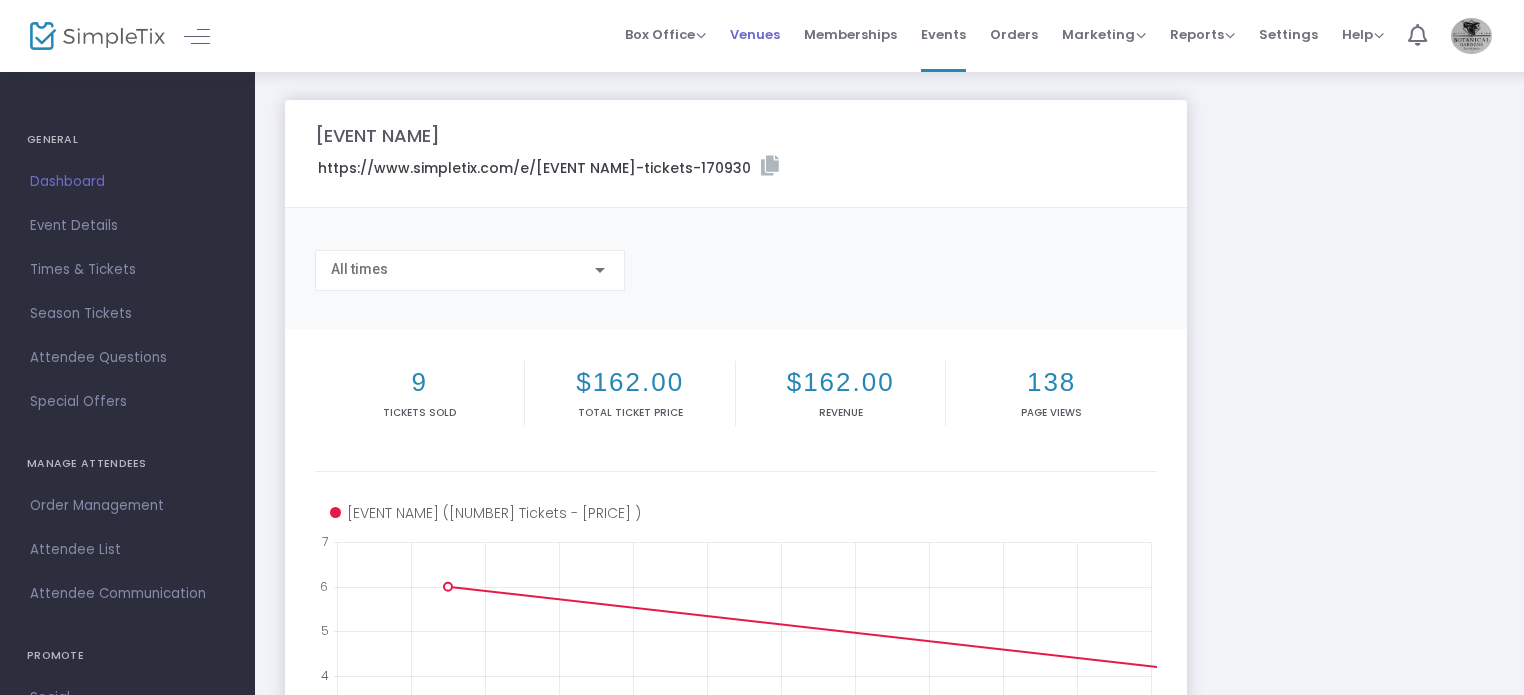 click on "Venues" at bounding box center [755, 34] 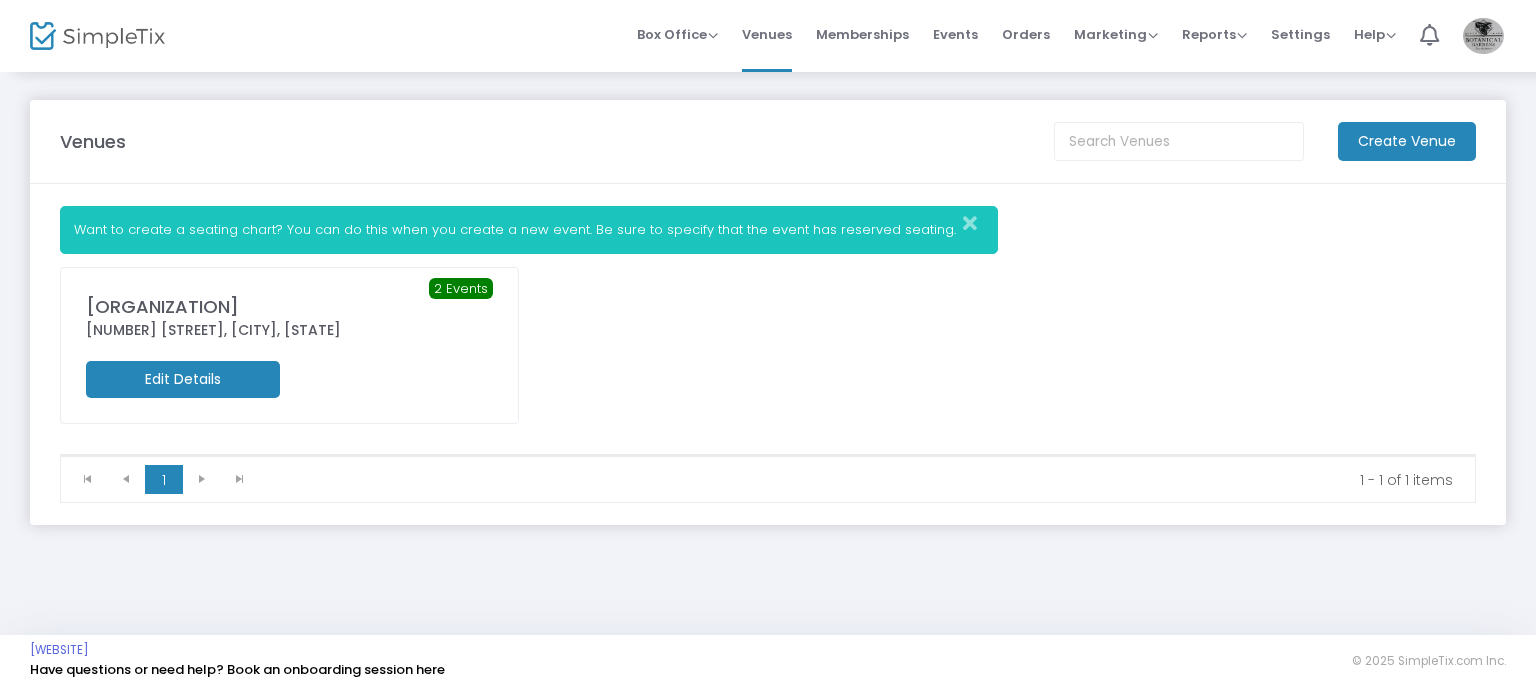 click 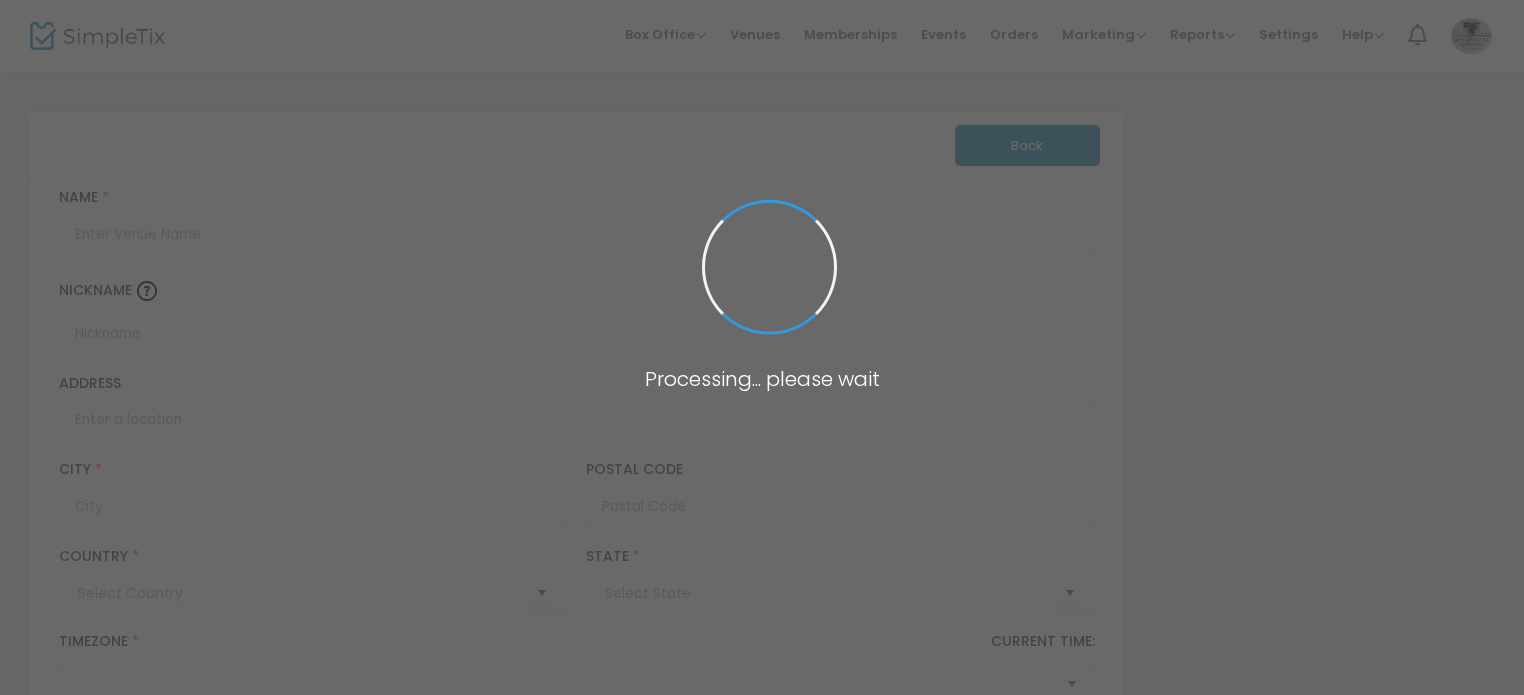 type on "Pakistan" 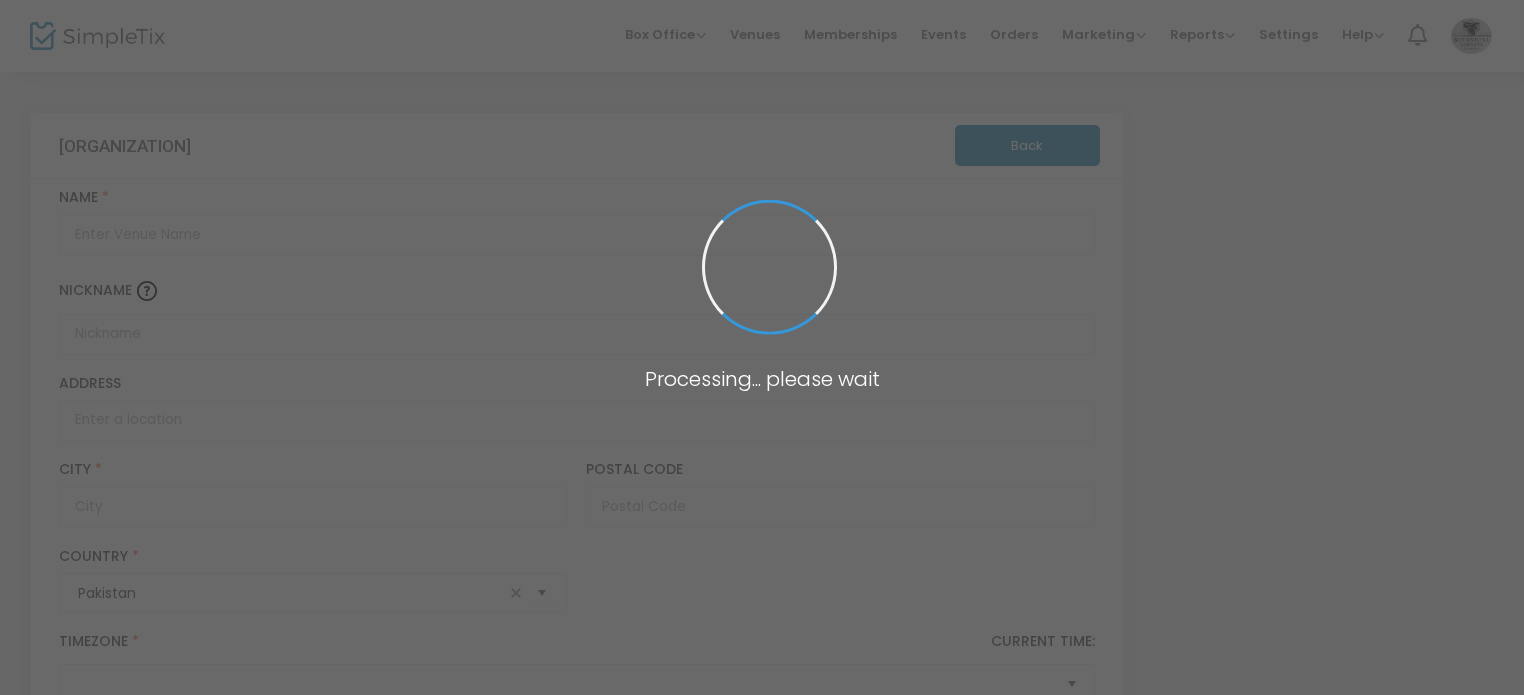 type on "[ORGANIZATION]" 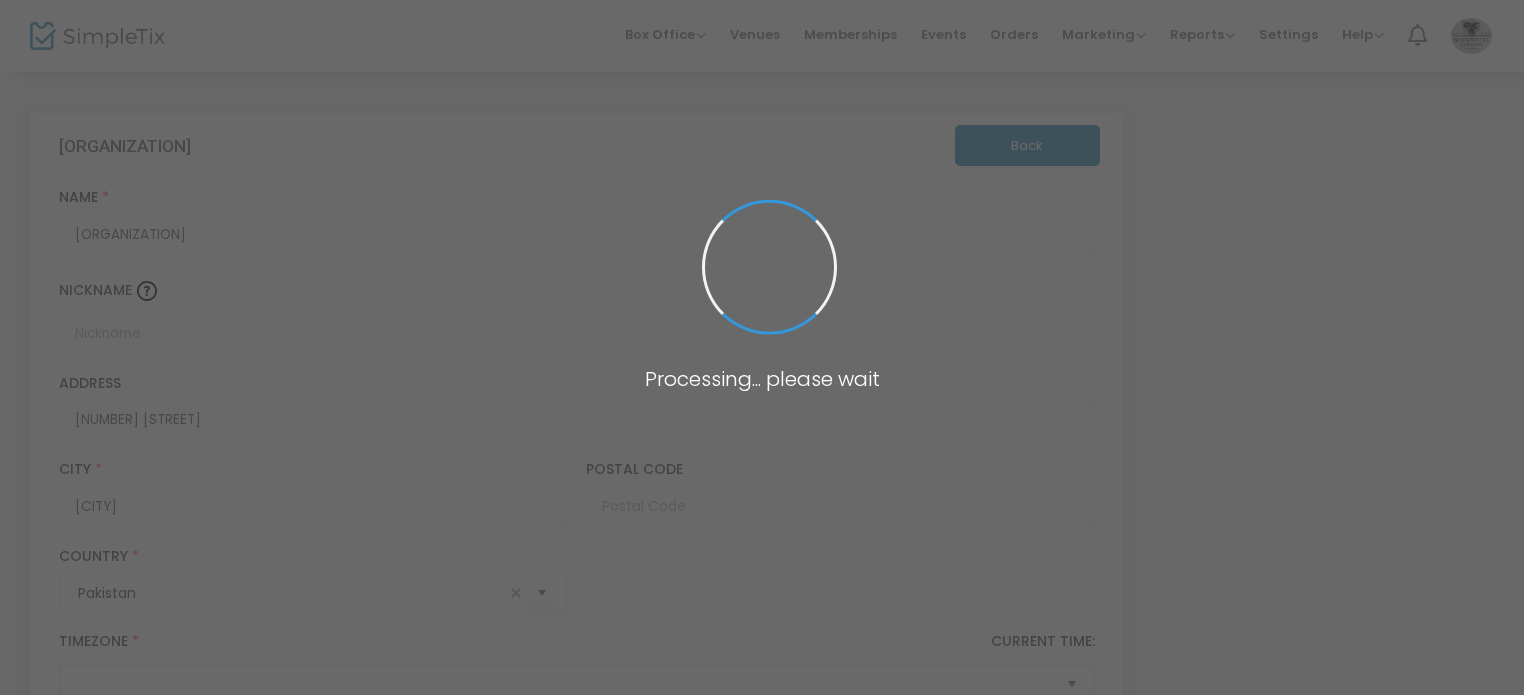 type on "85142" 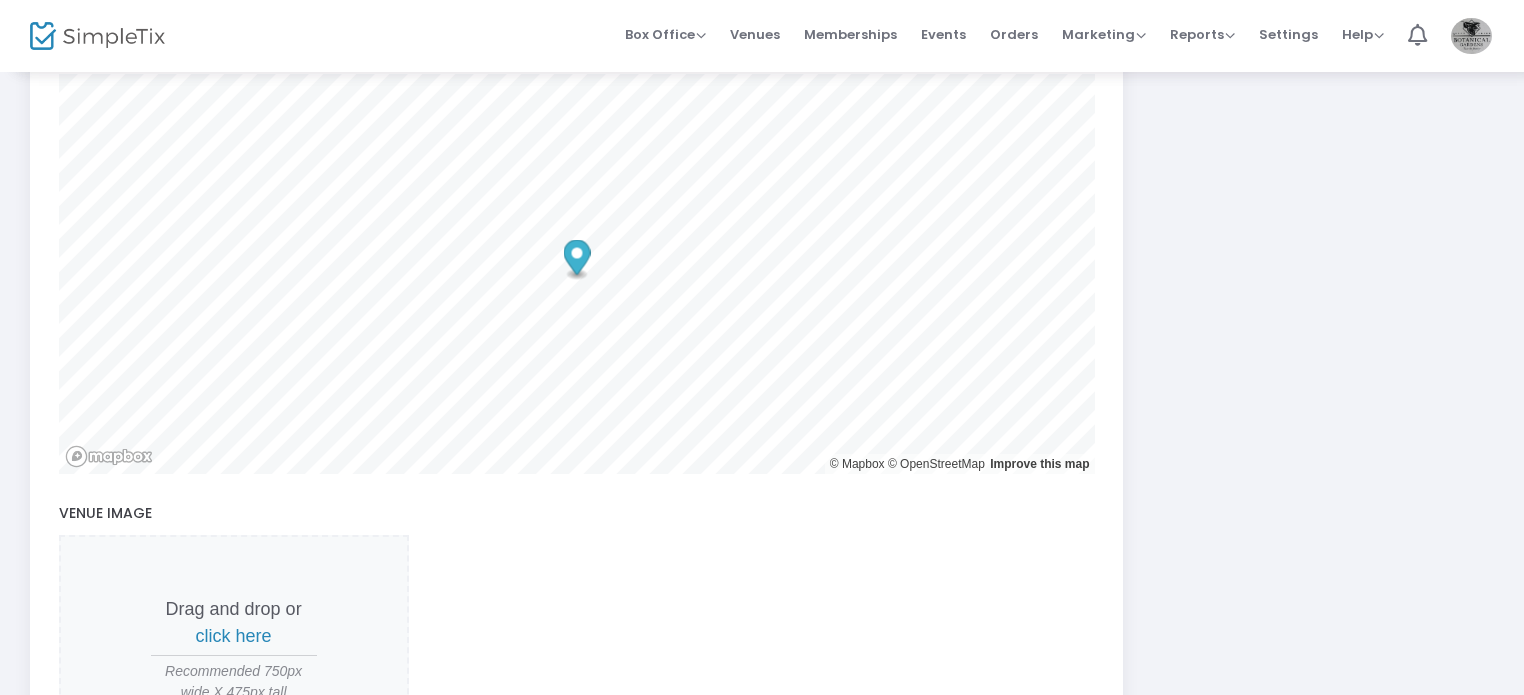 scroll, scrollTop: 700, scrollLeft: 0, axis: vertical 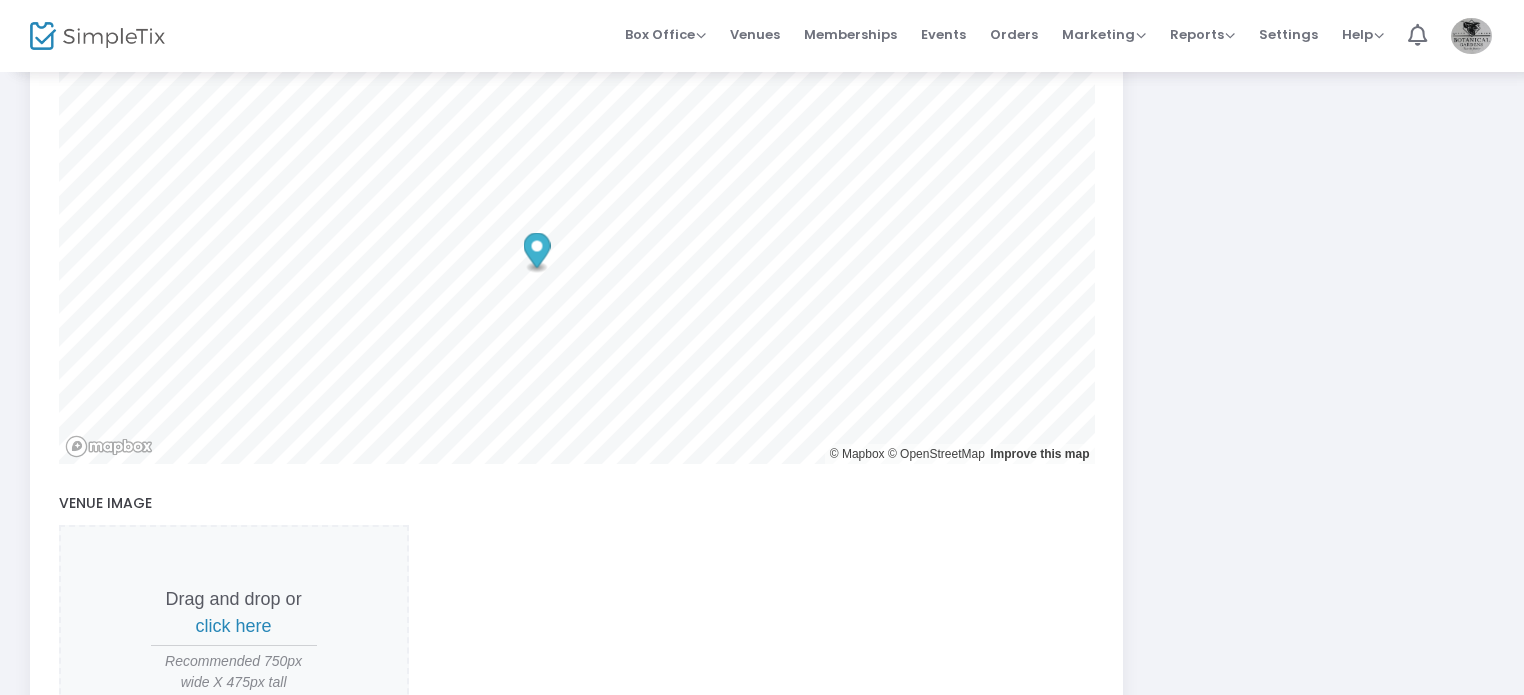 click at bounding box center [577, 64] 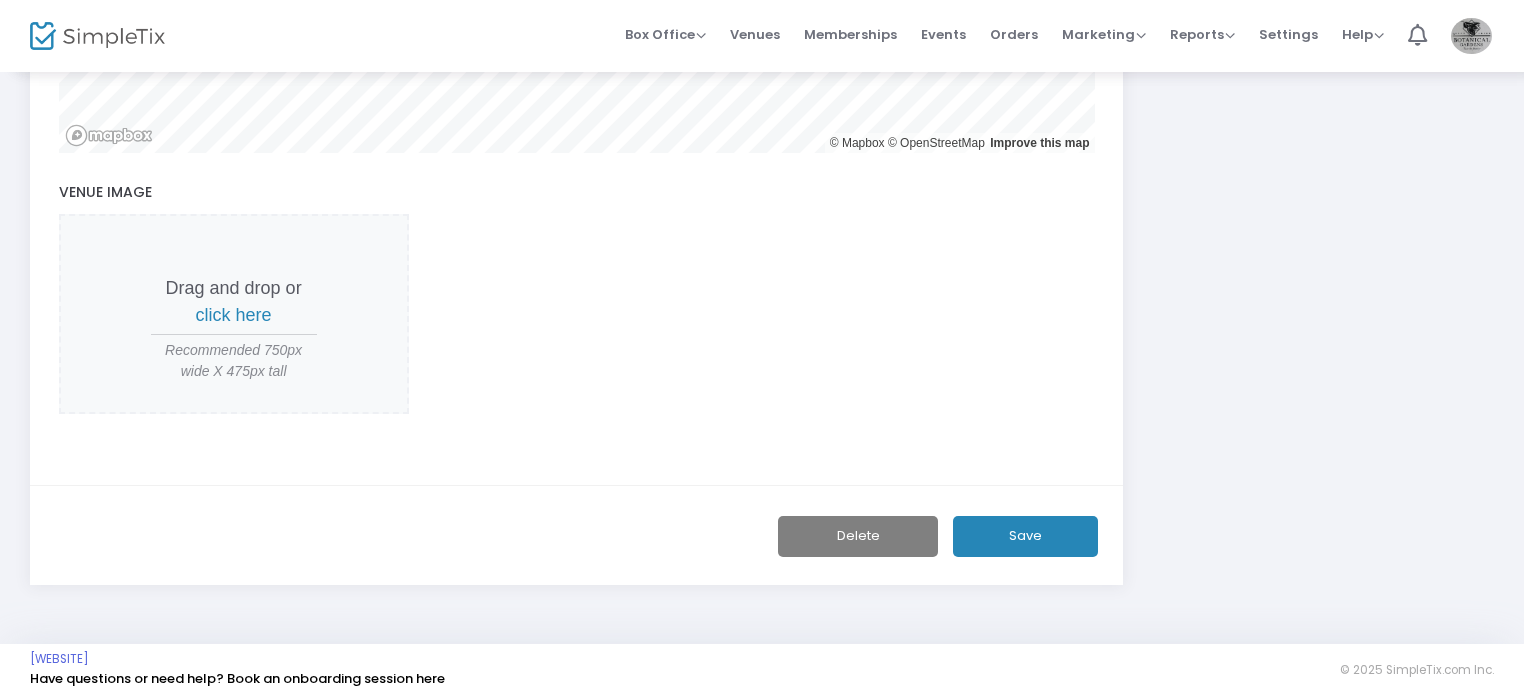 scroll, scrollTop: 1018, scrollLeft: 0, axis: vertical 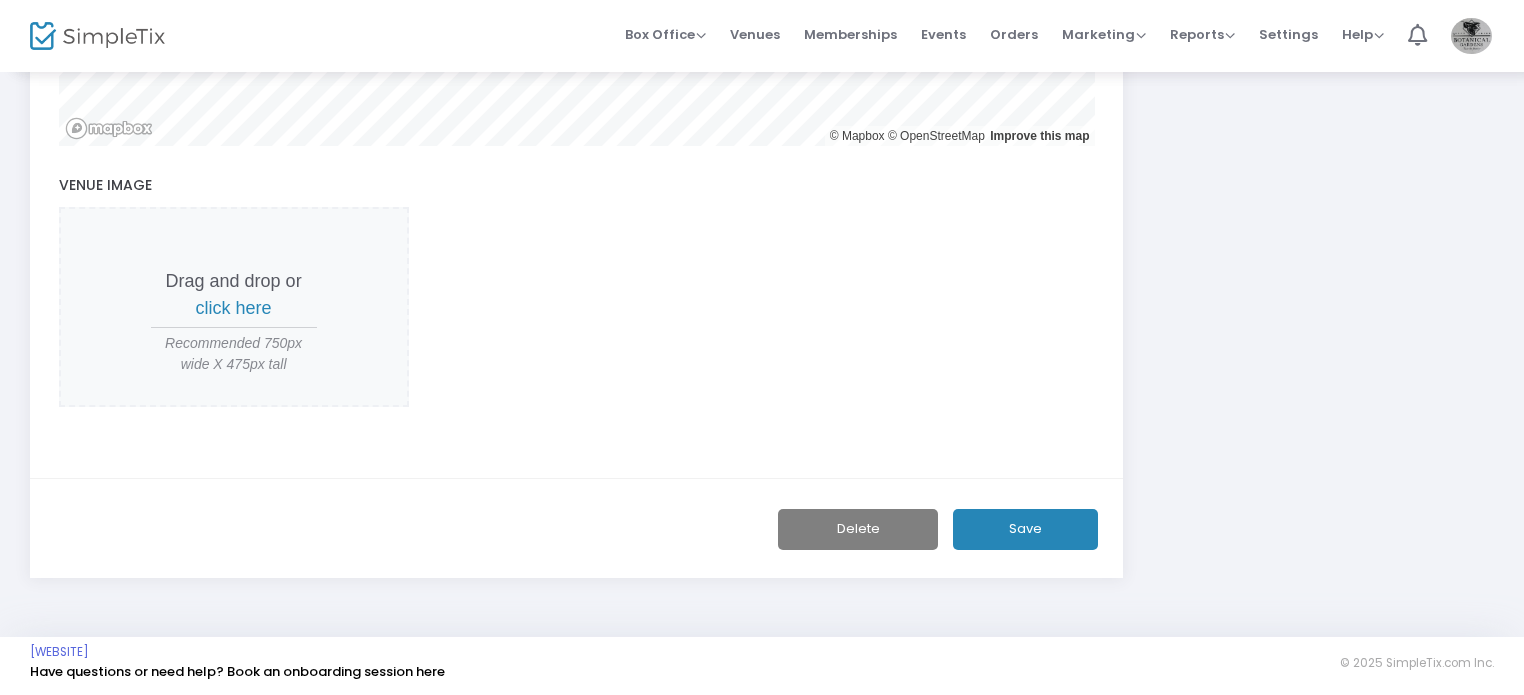 click on "Save" 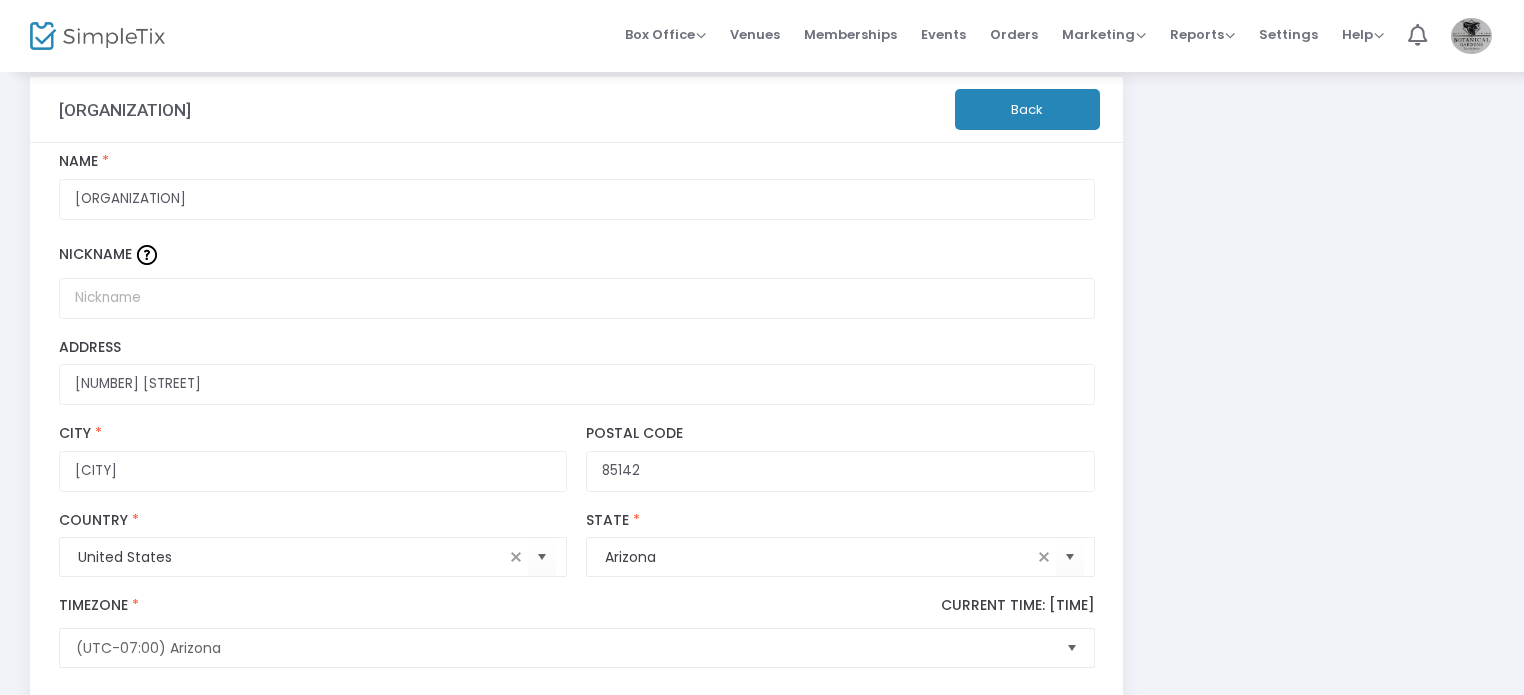 scroll, scrollTop: 0, scrollLeft: 0, axis: both 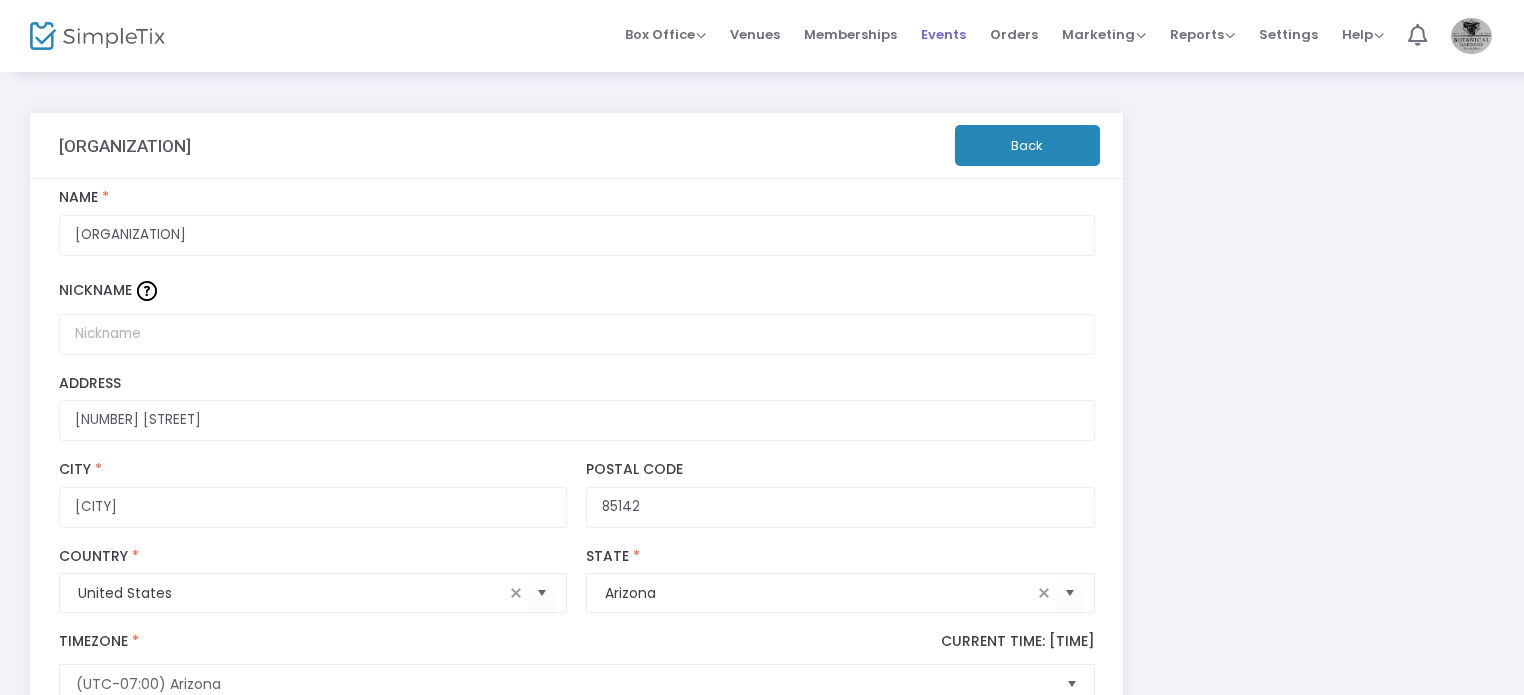 click on "Events" at bounding box center (943, 34) 